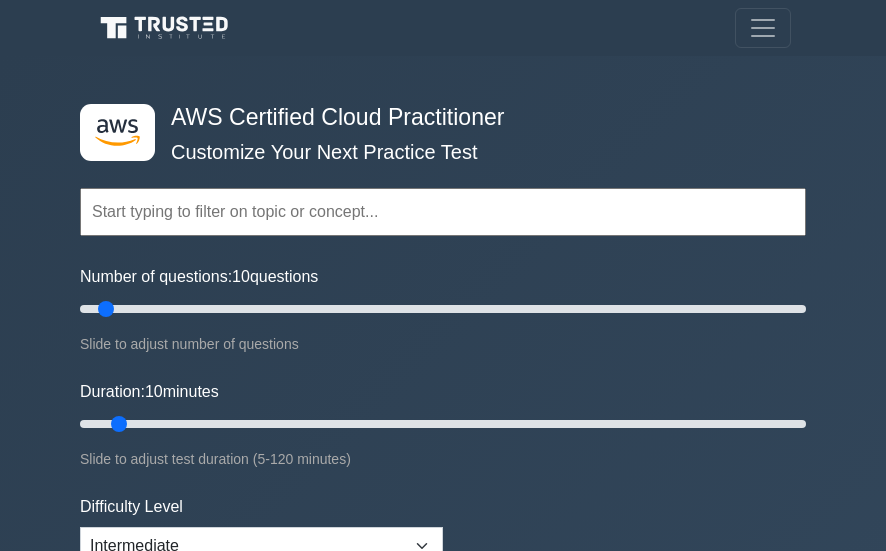 scroll, scrollTop: 0, scrollLeft: 0, axis: both 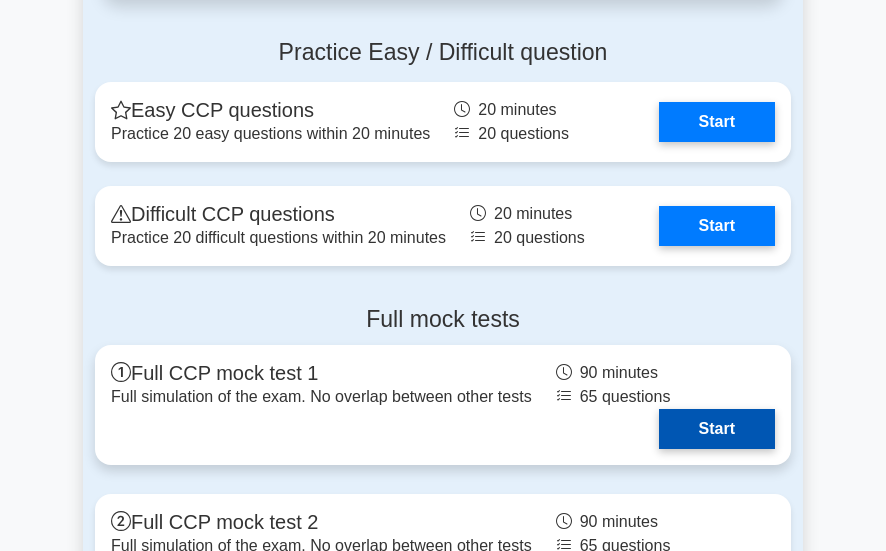click on "Start" at bounding box center (717, 429) 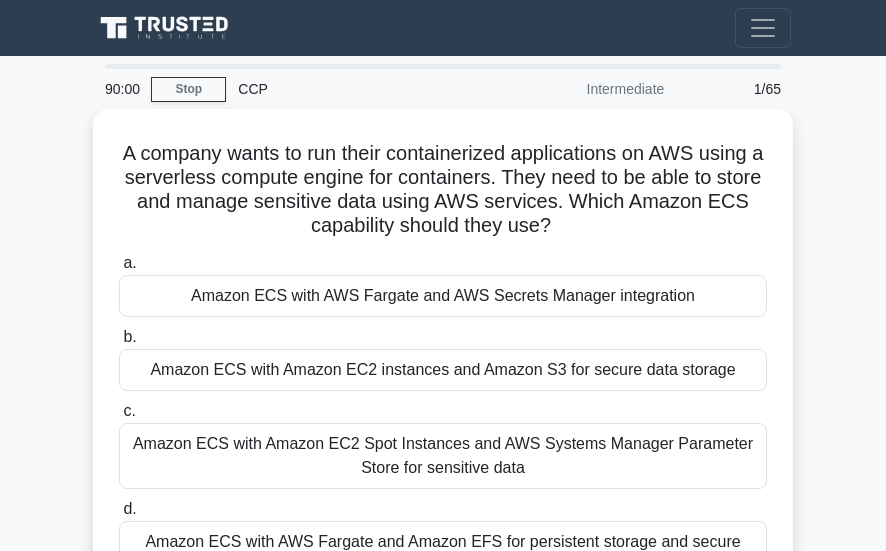 scroll, scrollTop: 0, scrollLeft: 0, axis: both 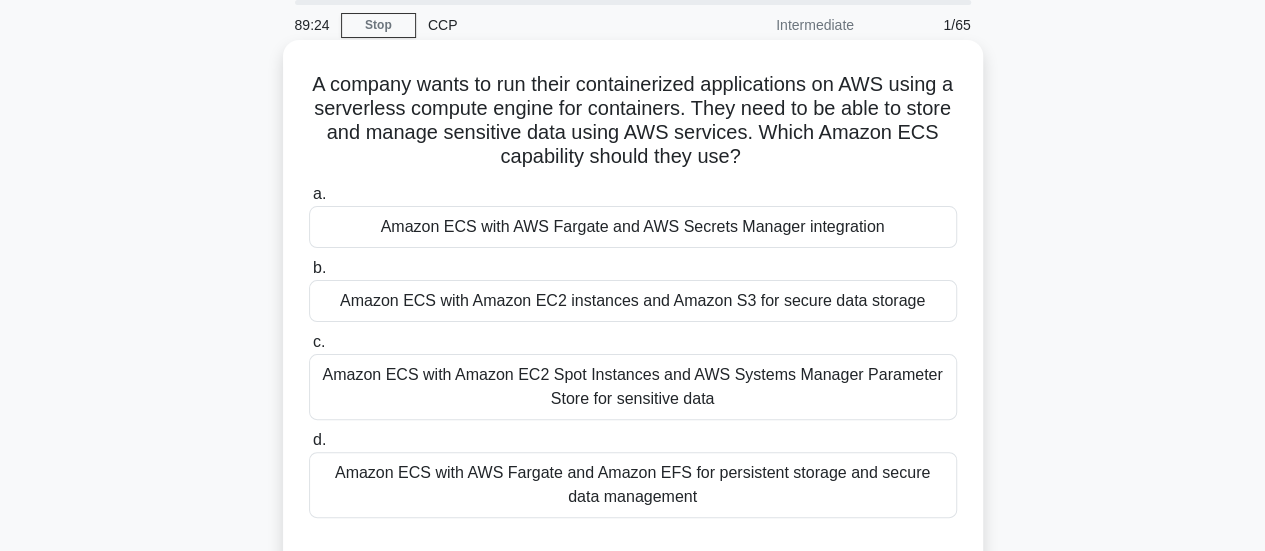 click on "Amazon ECS with AWS Fargate and Amazon EFS for persistent storage and secure data management" at bounding box center [633, 485] 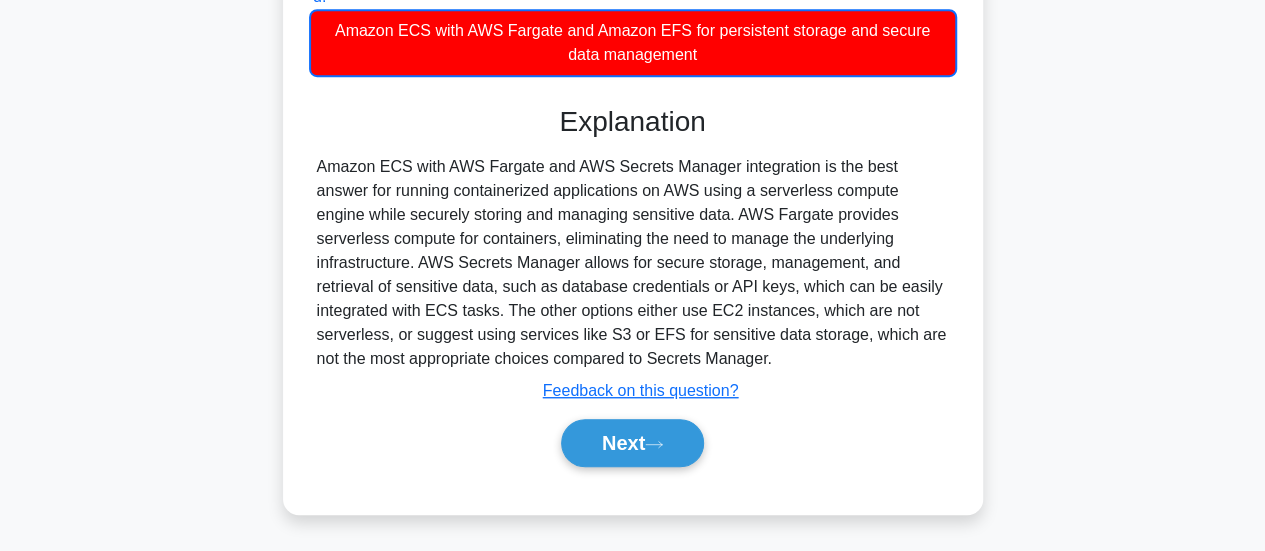 scroll, scrollTop: 516, scrollLeft: 0, axis: vertical 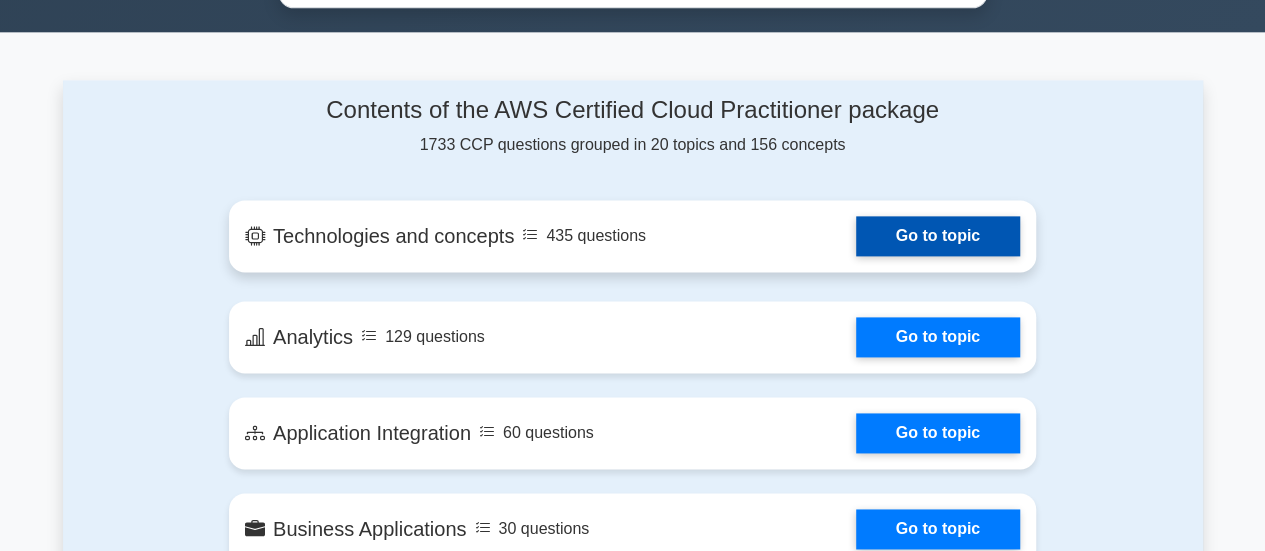 click on "Go to topic" at bounding box center [938, 236] 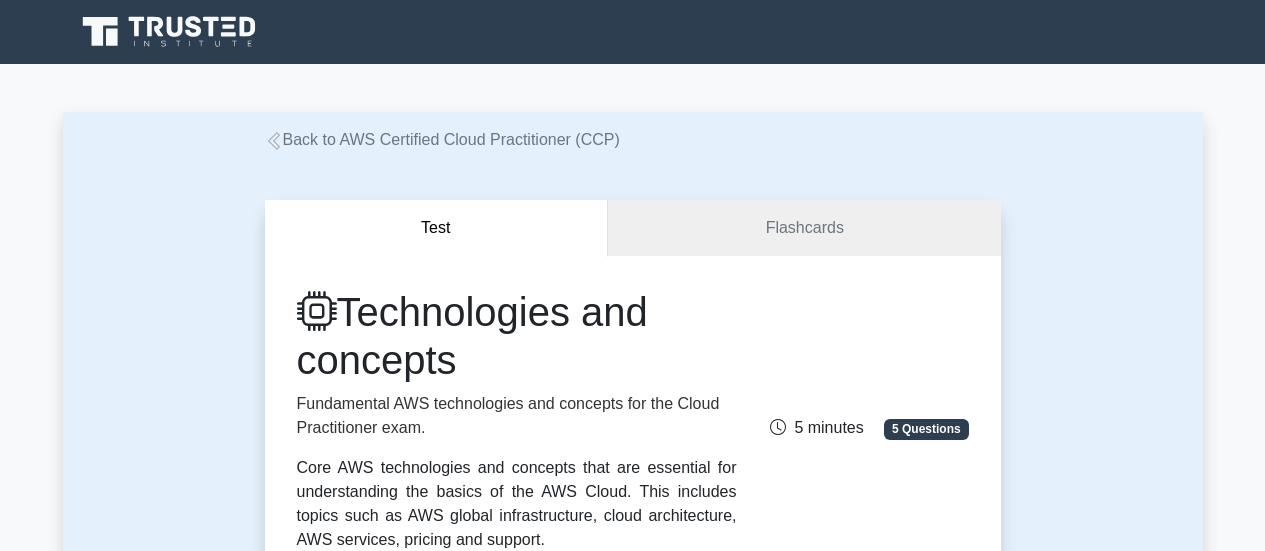 scroll, scrollTop: 0, scrollLeft: 0, axis: both 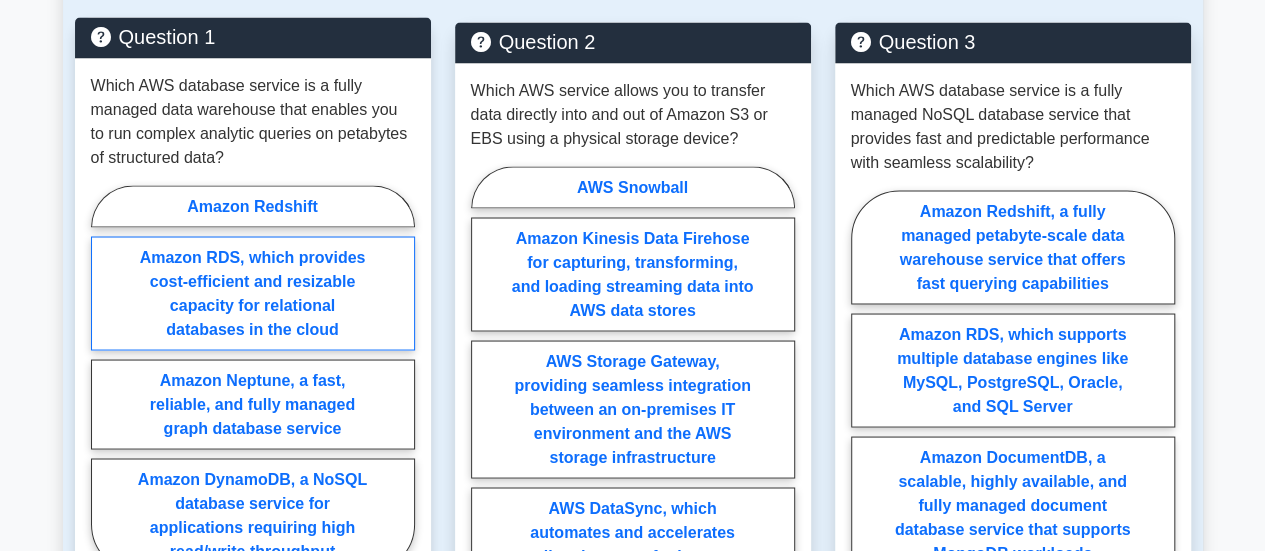 click on "Amazon RDS, which provides cost-efficient and resizable capacity for relational databases in the cloud" at bounding box center [253, 293] 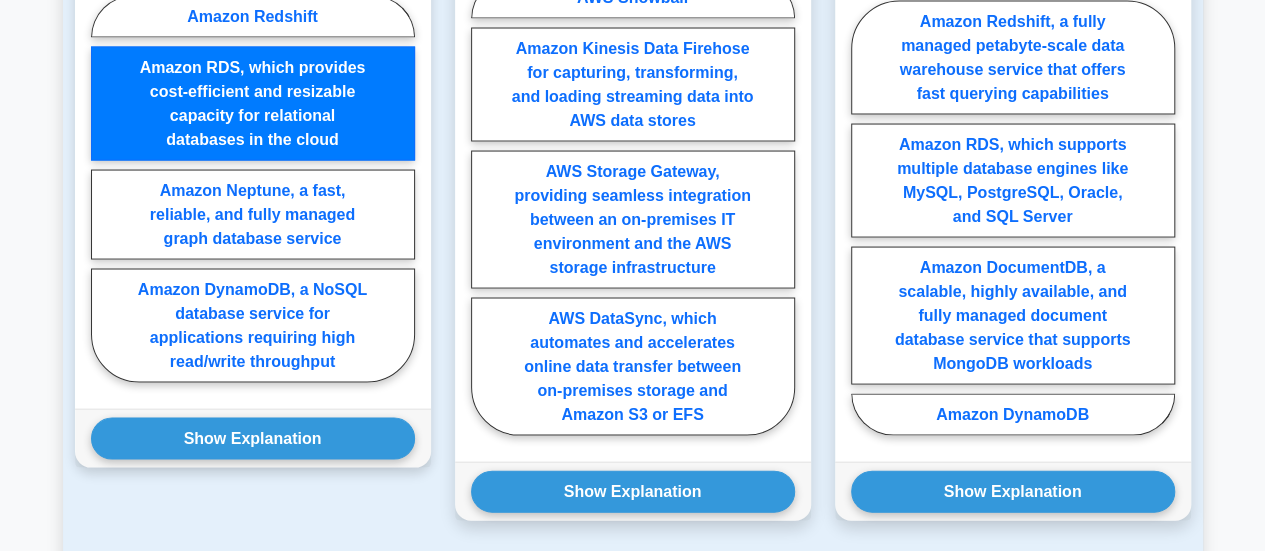 scroll, scrollTop: 1902, scrollLeft: 0, axis: vertical 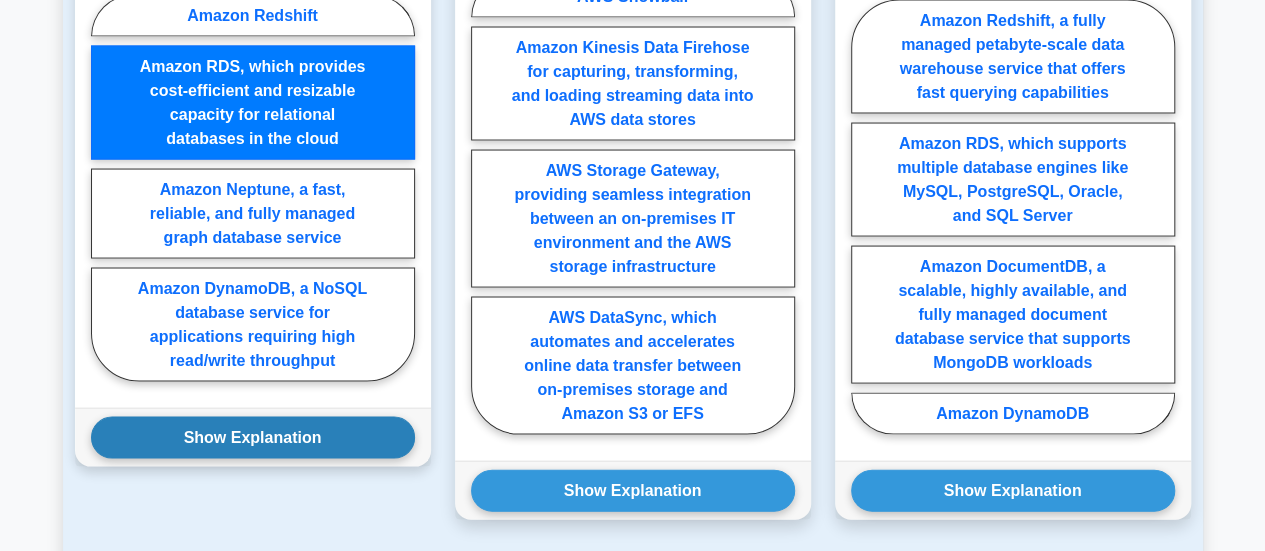 click on "Show Explanation" at bounding box center (253, 438) 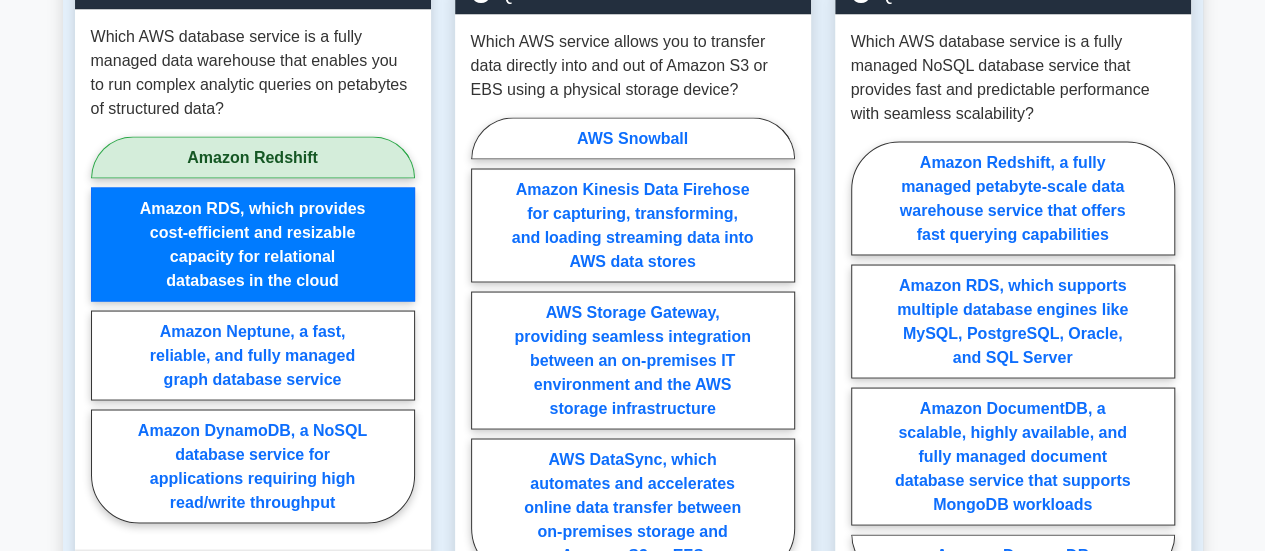 scroll, scrollTop: 1764, scrollLeft: 0, axis: vertical 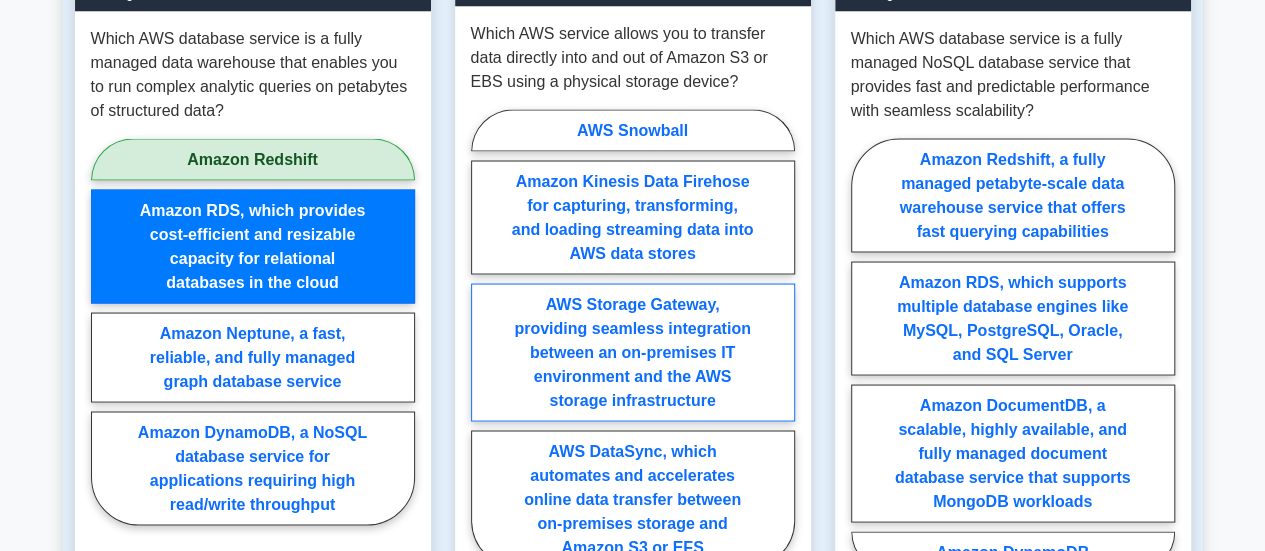 click on "AWS Storage Gateway, providing seamless integration between an on-premises IT environment and the AWS storage infrastructure" at bounding box center (633, 352) 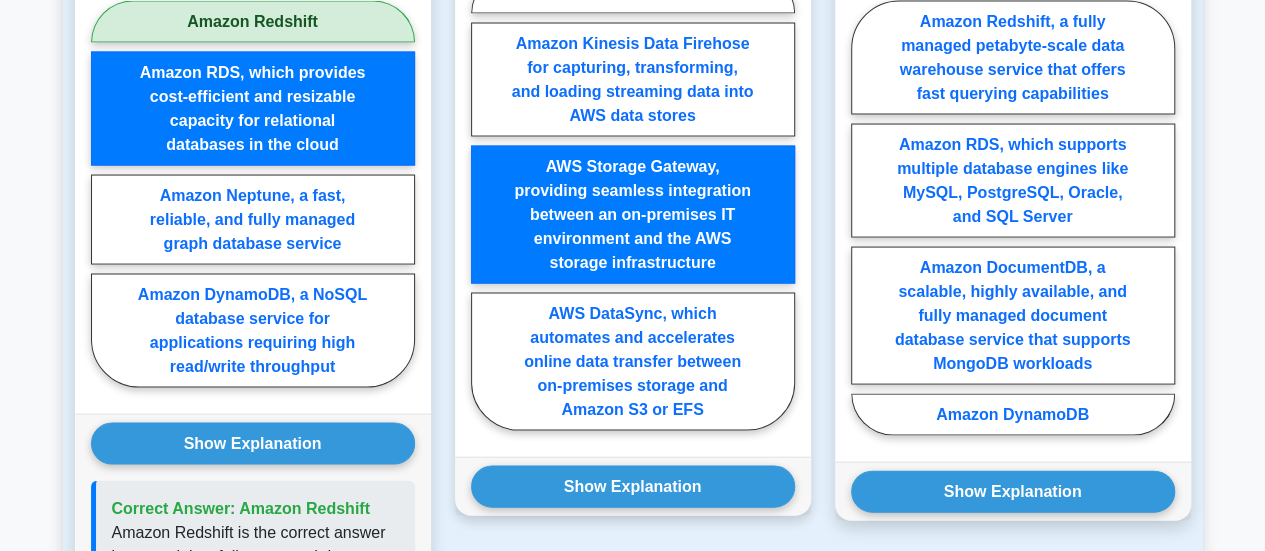 scroll, scrollTop: 1903, scrollLeft: 0, axis: vertical 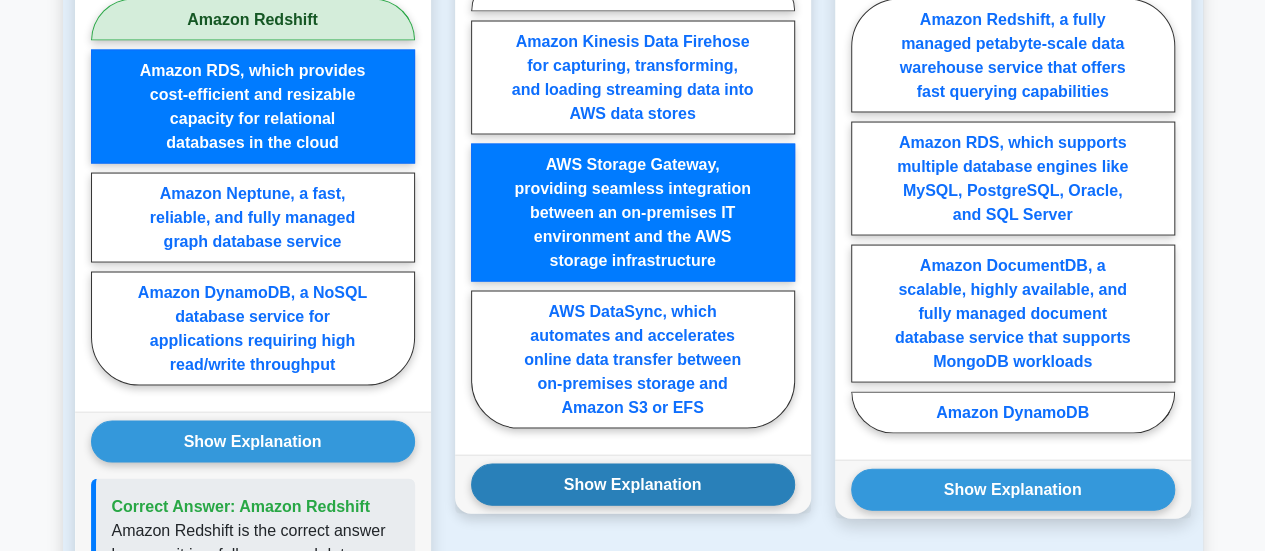 click on "Show Explanation" at bounding box center [633, 485] 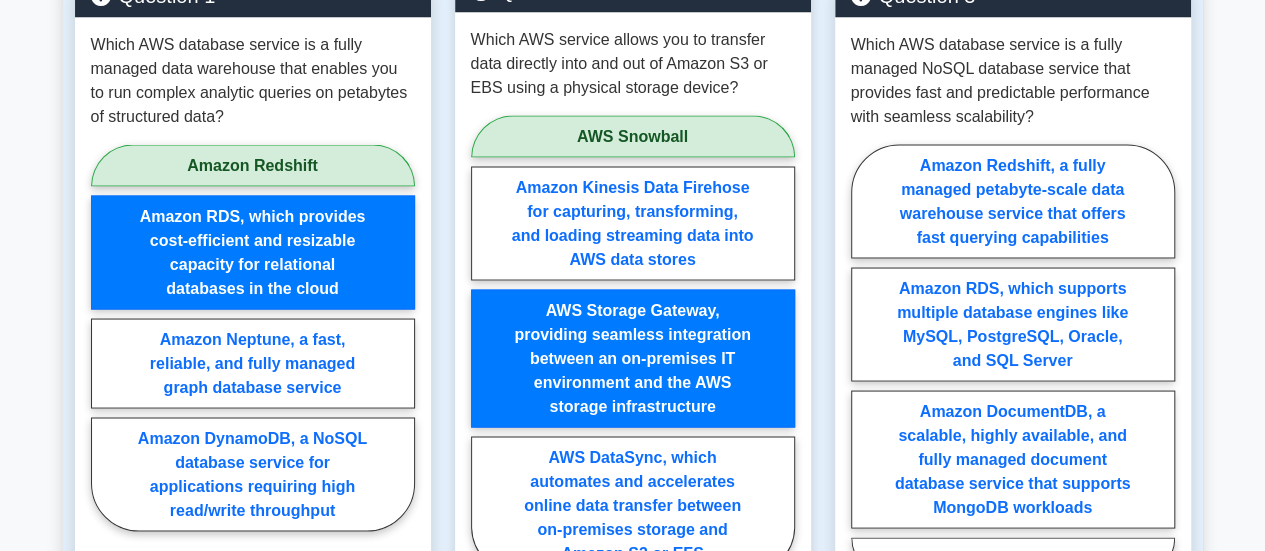 scroll, scrollTop: 1752, scrollLeft: 0, axis: vertical 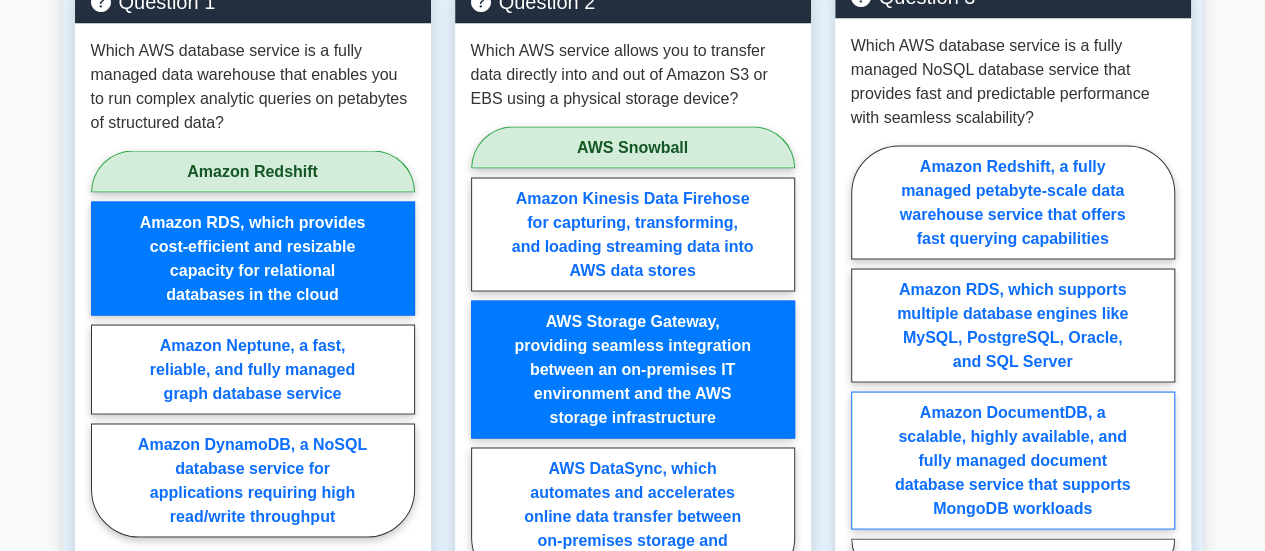 click on "Amazon DocumentDB, a scalable, highly available, and fully managed document database service that supports MongoDB workloads" at bounding box center (1013, 460) 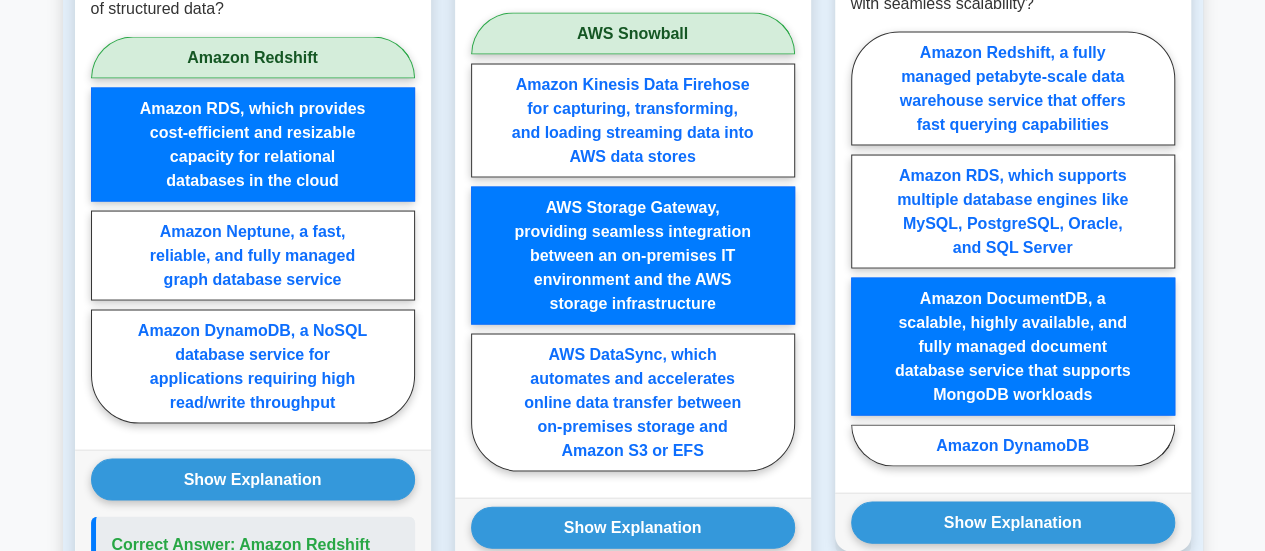 scroll, scrollTop: 1878, scrollLeft: 0, axis: vertical 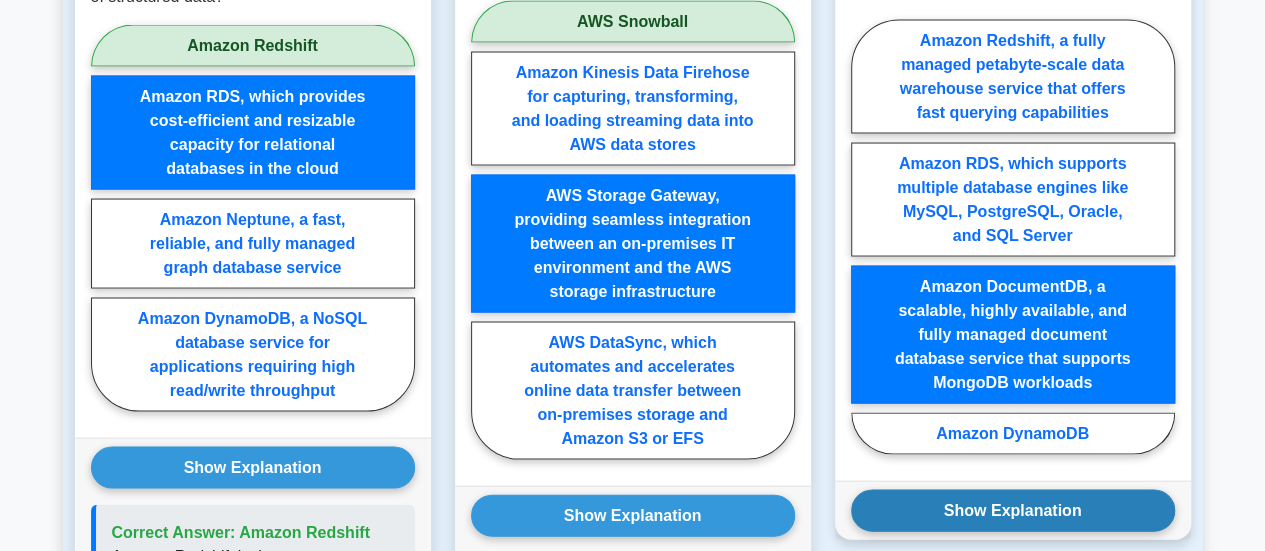click on "Show Explanation" at bounding box center (1013, 510) 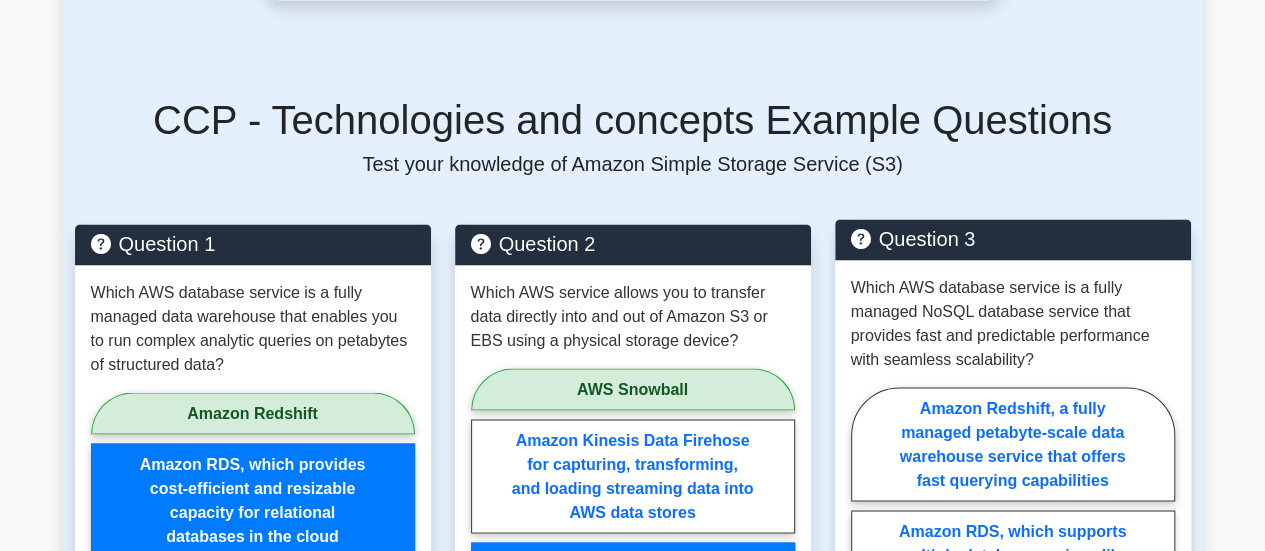 scroll, scrollTop: 1508, scrollLeft: 0, axis: vertical 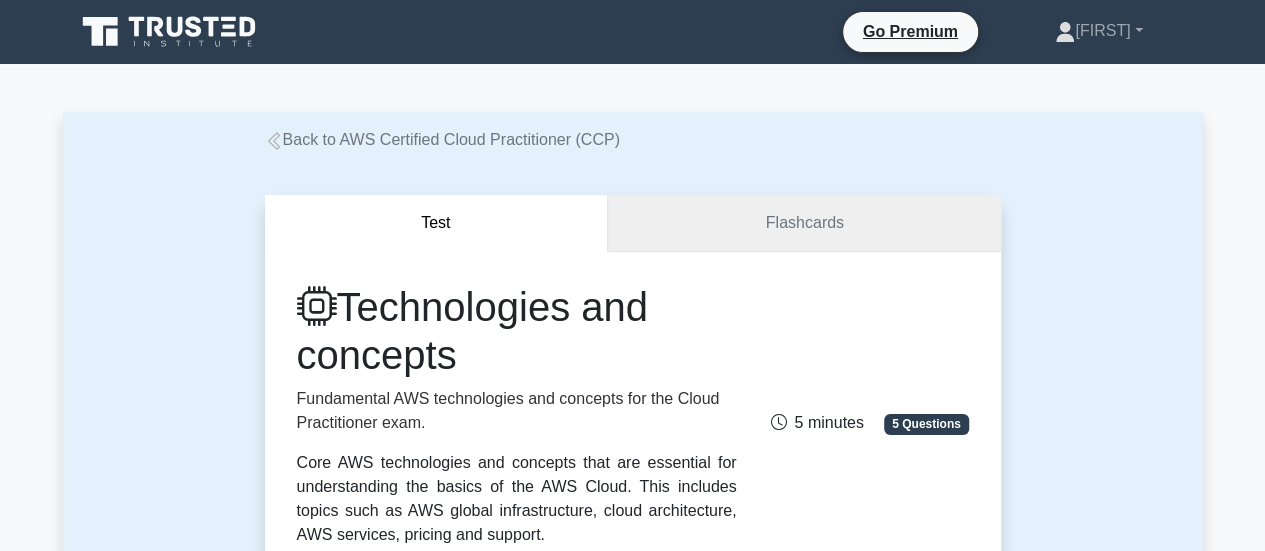 click on "Flashcards" at bounding box center [804, 223] 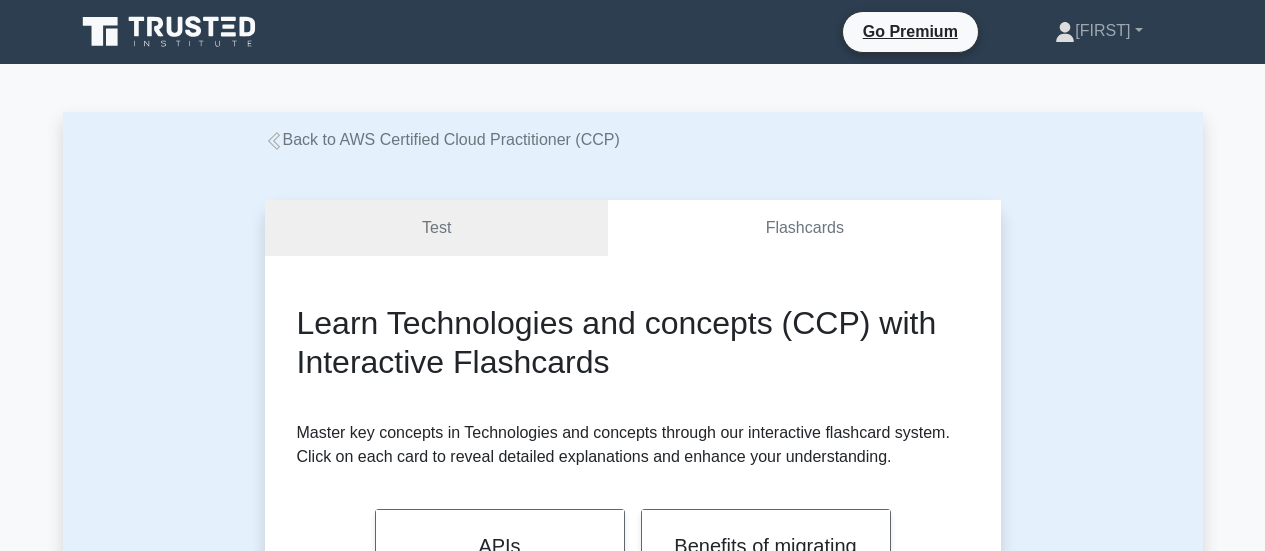scroll, scrollTop: 0, scrollLeft: 0, axis: both 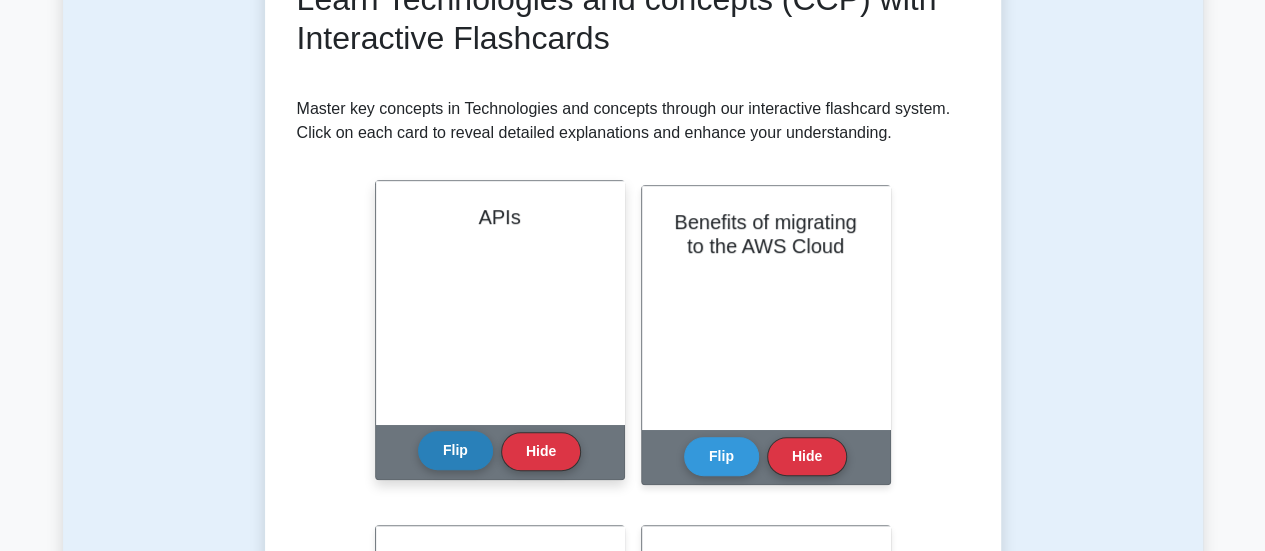 click on "Flip" at bounding box center [455, 450] 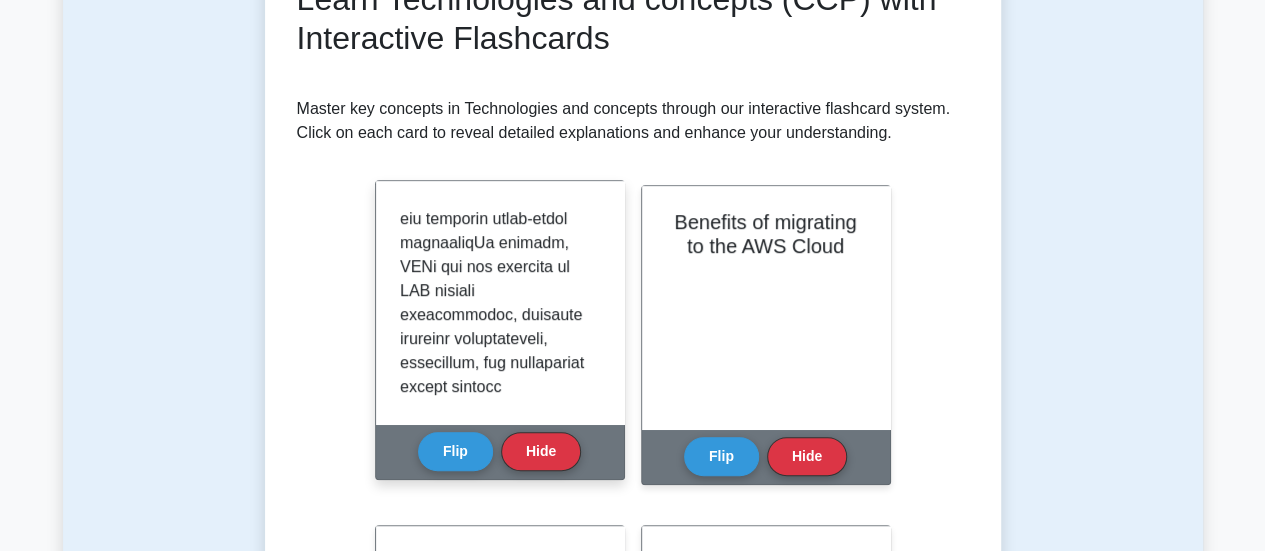 scroll, scrollTop: 2387, scrollLeft: 0, axis: vertical 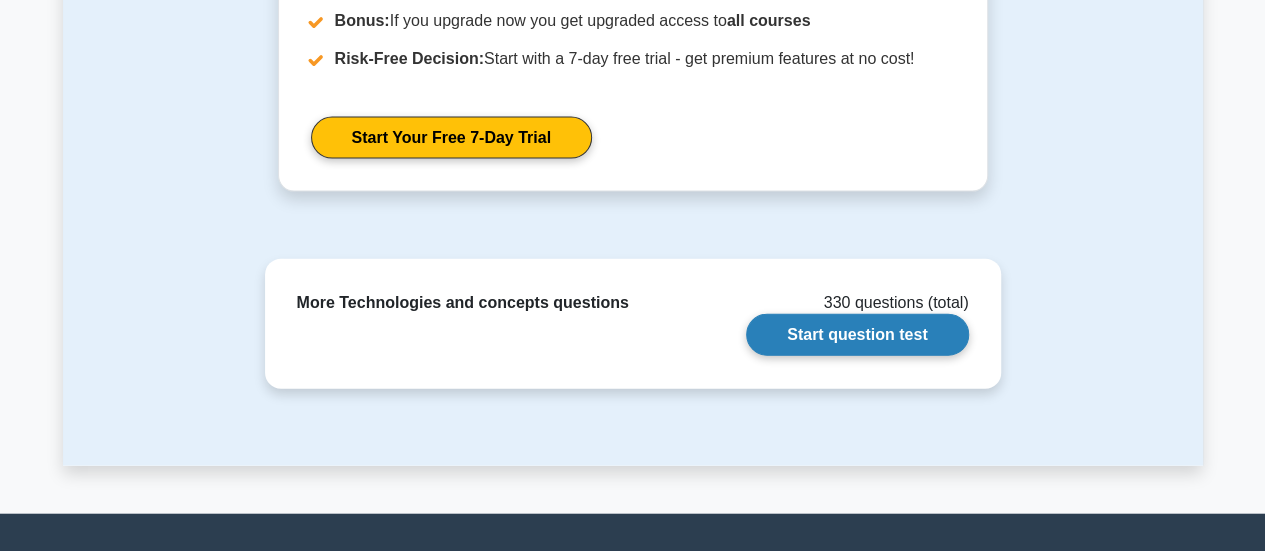 click on "Start  question test" at bounding box center (857, 335) 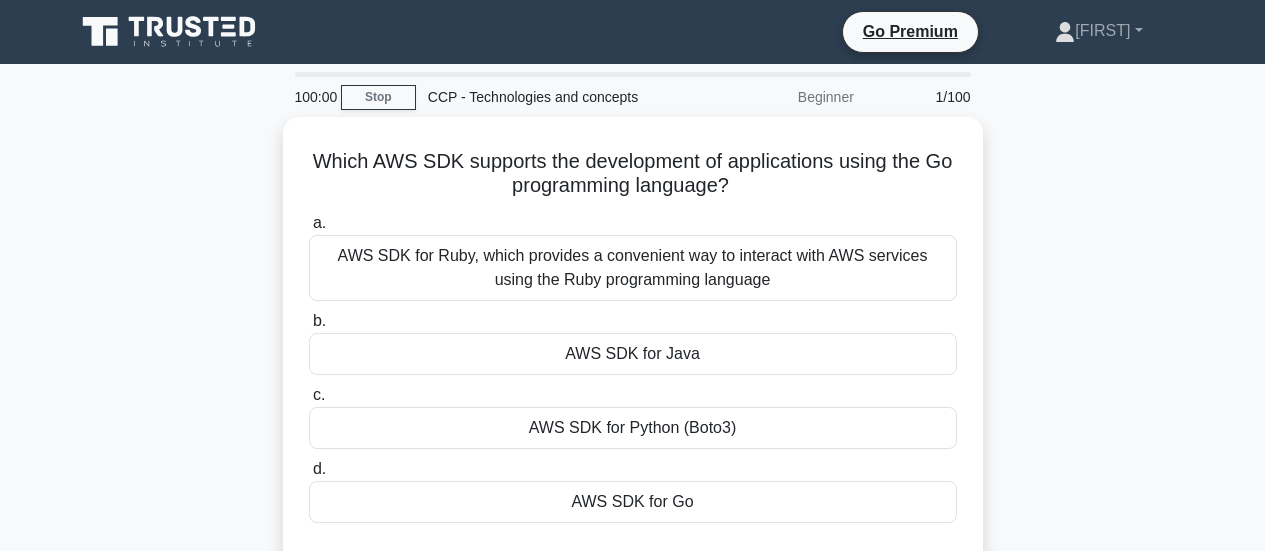 scroll, scrollTop: 0, scrollLeft: 0, axis: both 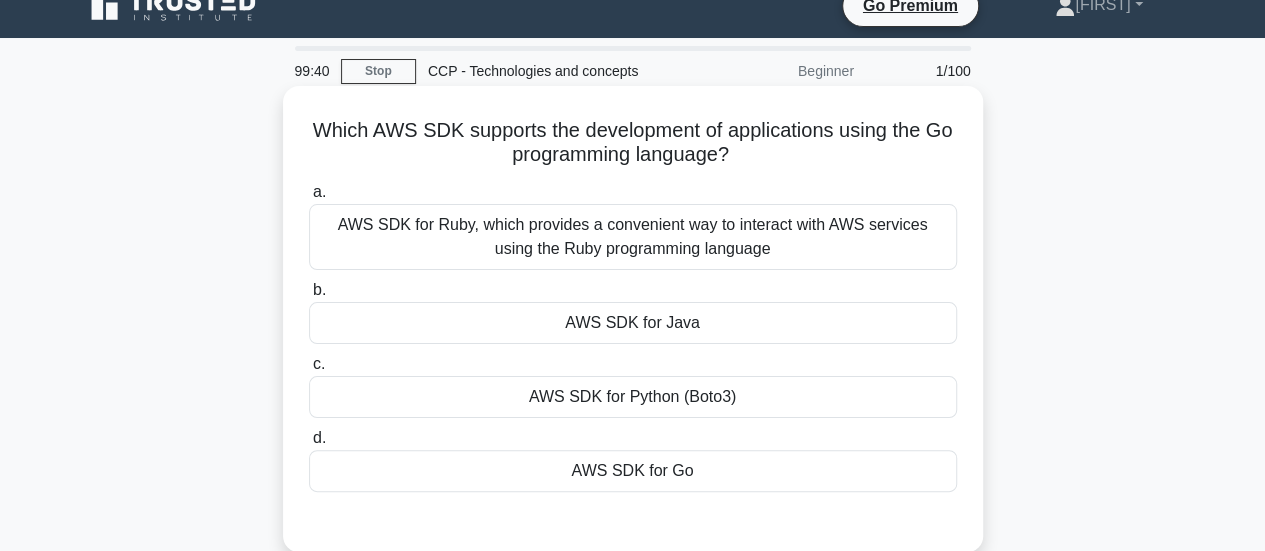 click on "AWS SDK for Go" at bounding box center [633, 471] 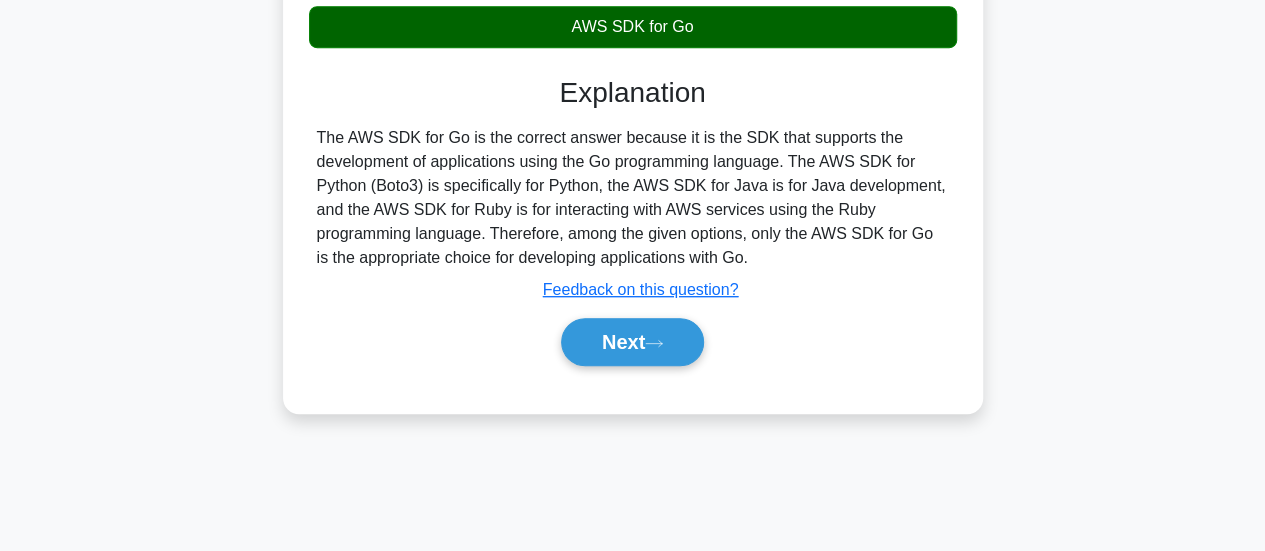 scroll, scrollTop: 479, scrollLeft: 0, axis: vertical 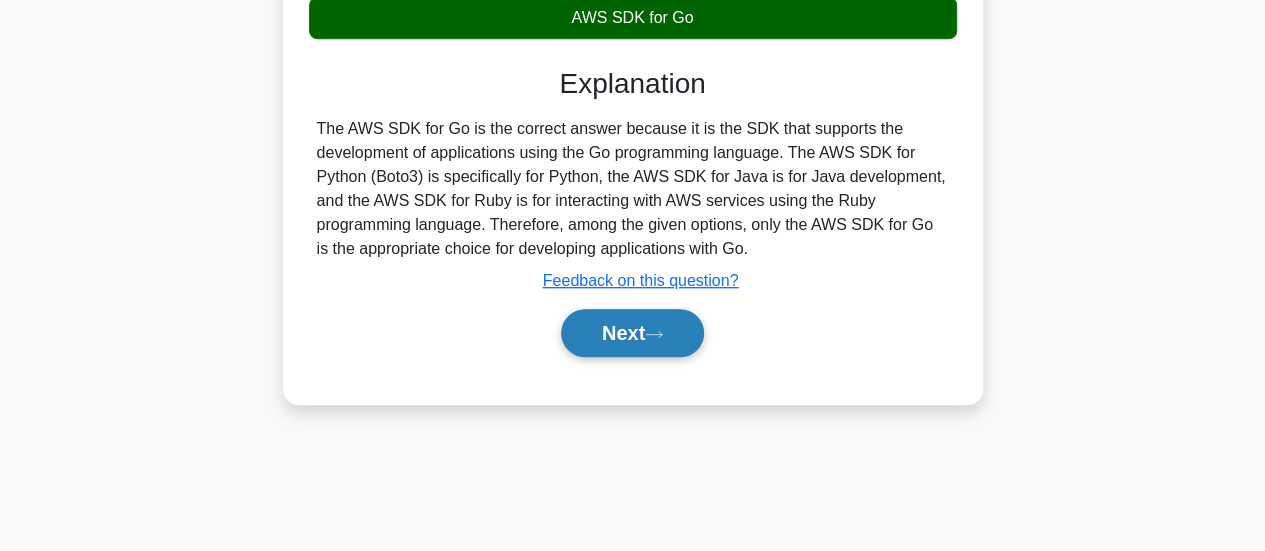 click on "Next" at bounding box center (632, 333) 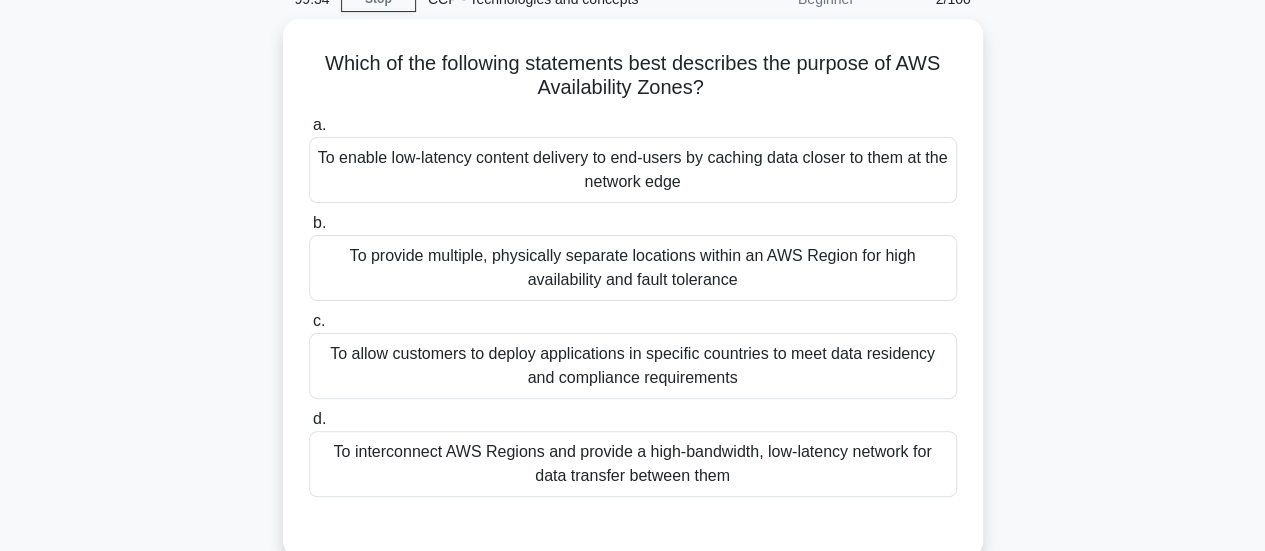 scroll, scrollTop: 90, scrollLeft: 0, axis: vertical 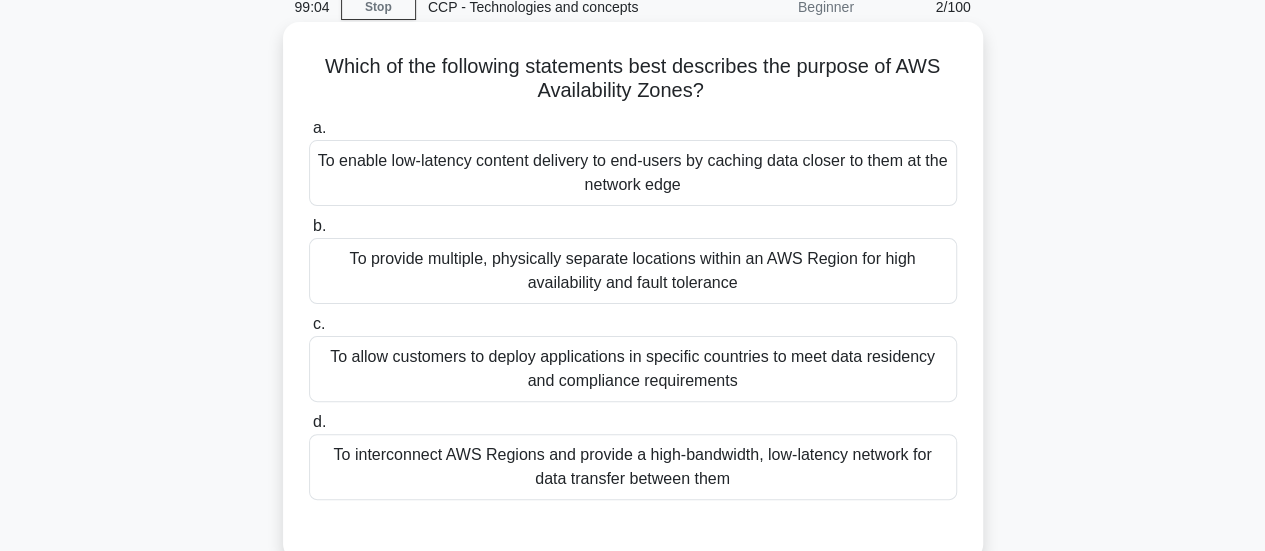 click on "To enable low-latency content delivery to end-users by caching data closer to them at the network edge" at bounding box center (633, 173) 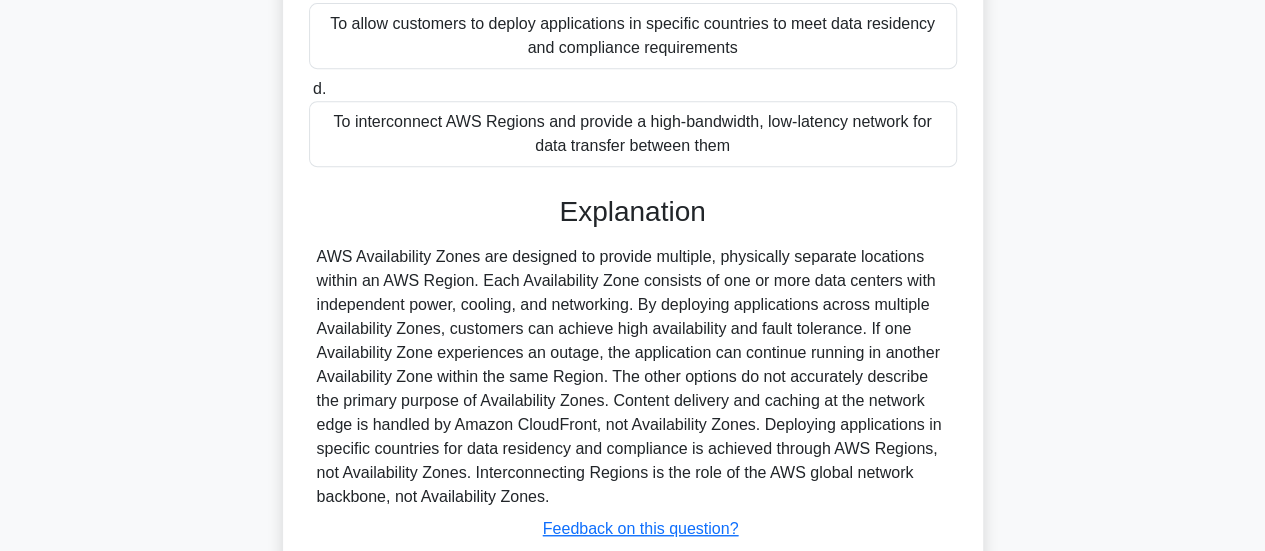 scroll, scrollTop: 569, scrollLeft: 0, axis: vertical 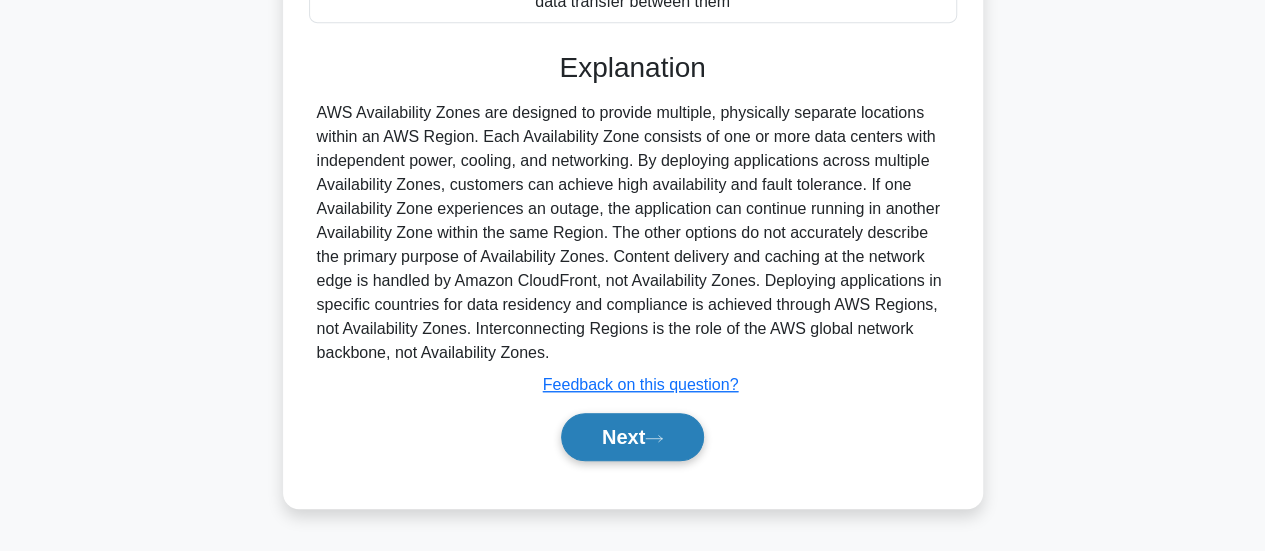 click on "Next" at bounding box center [632, 437] 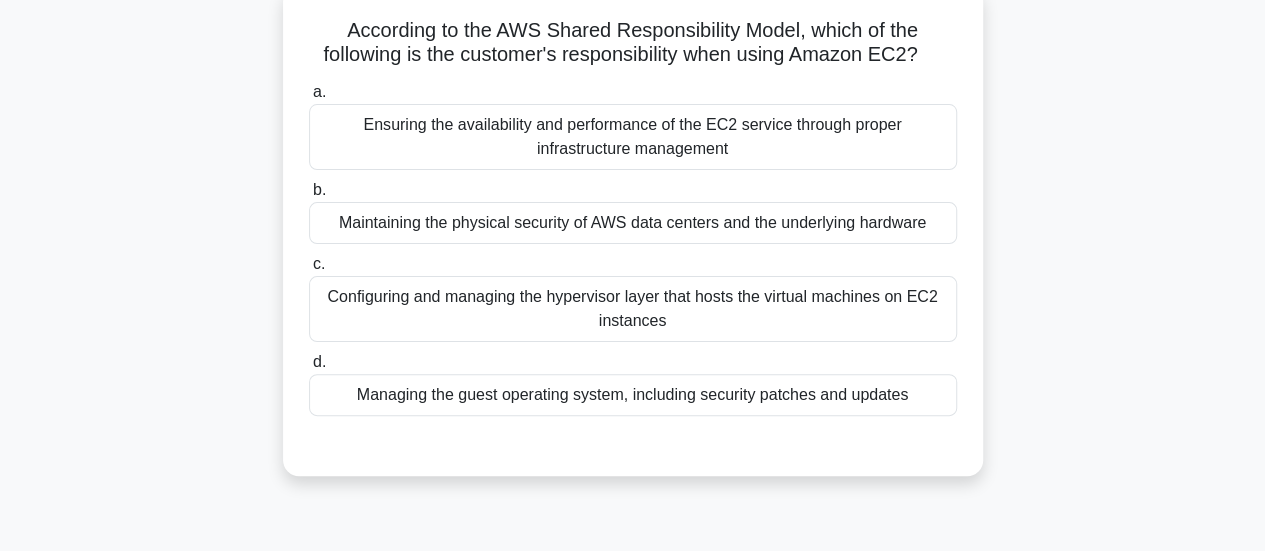 scroll, scrollTop: 117, scrollLeft: 0, axis: vertical 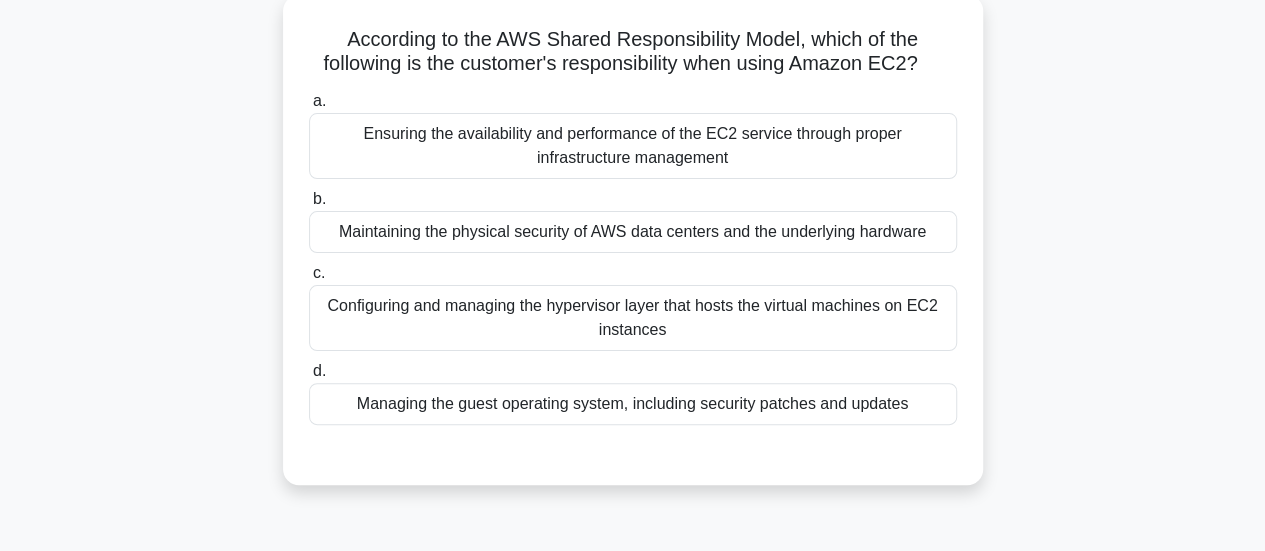 click on "Managing the guest operating system, including security patches and updates" at bounding box center [633, 404] 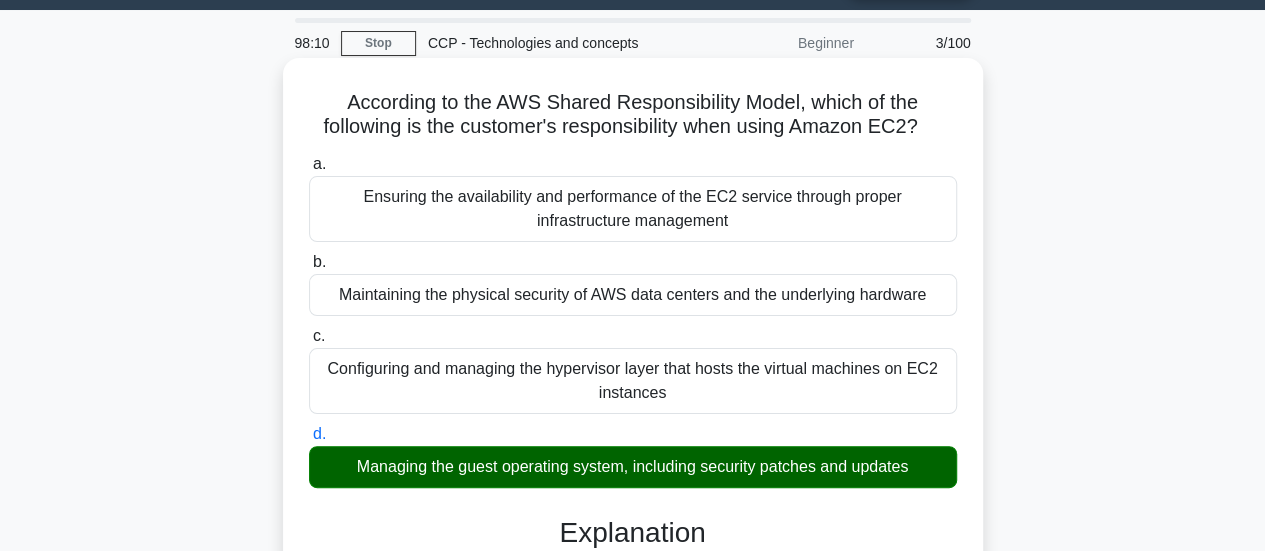 scroll, scrollTop: 0, scrollLeft: 0, axis: both 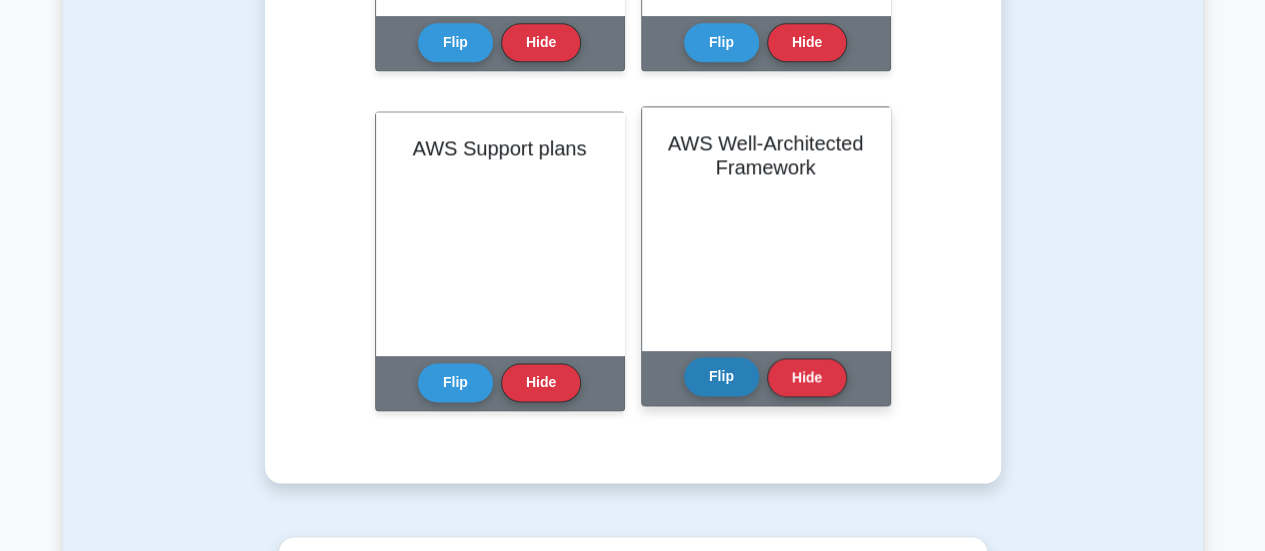 click on "Flip" at bounding box center (721, 376) 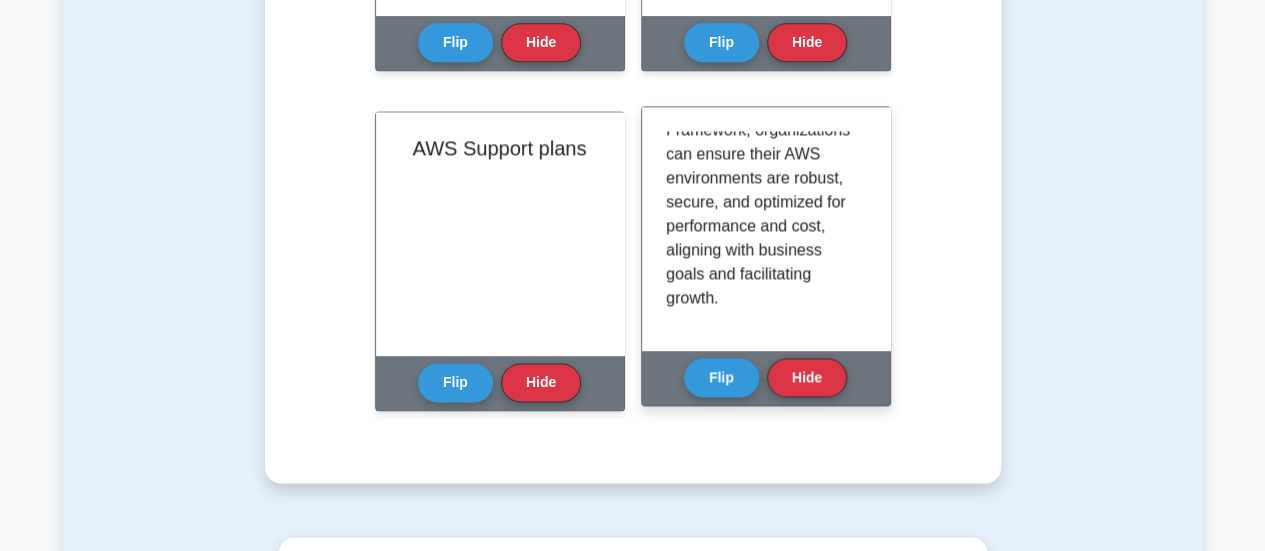 scroll, scrollTop: 2435, scrollLeft: 0, axis: vertical 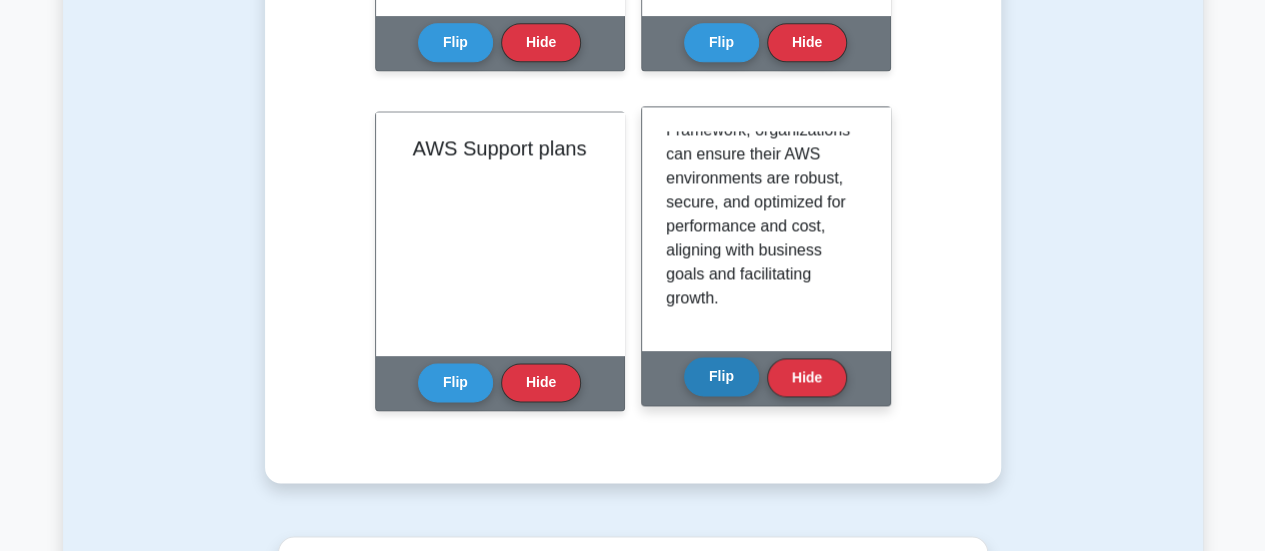 click on "Flip" at bounding box center [721, 376] 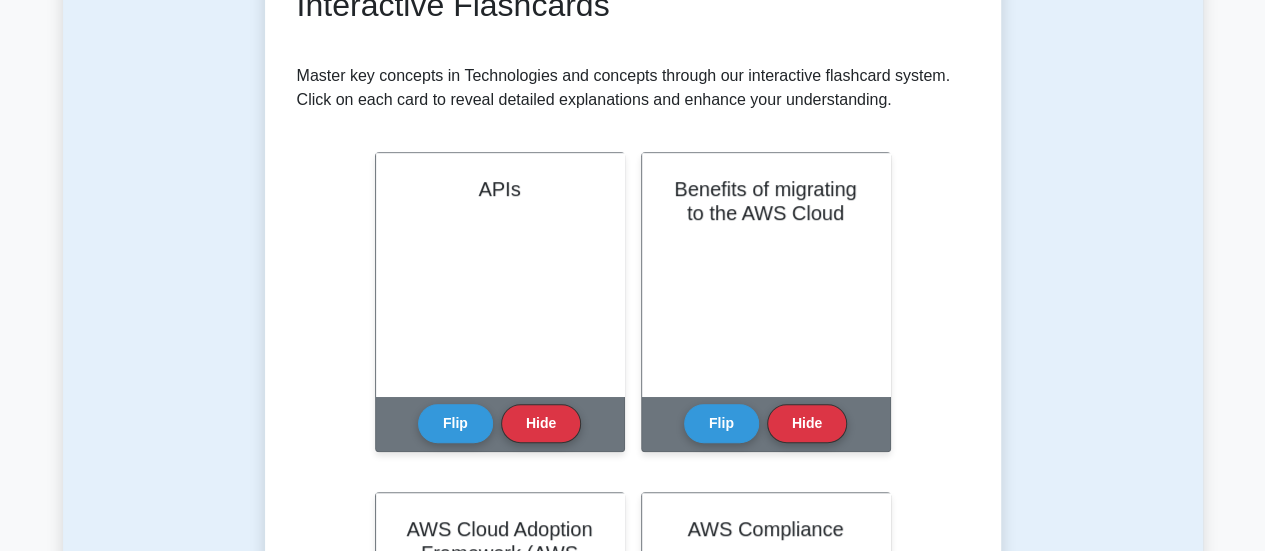 scroll, scrollTop: 0, scrollLeft: 0, axis: both 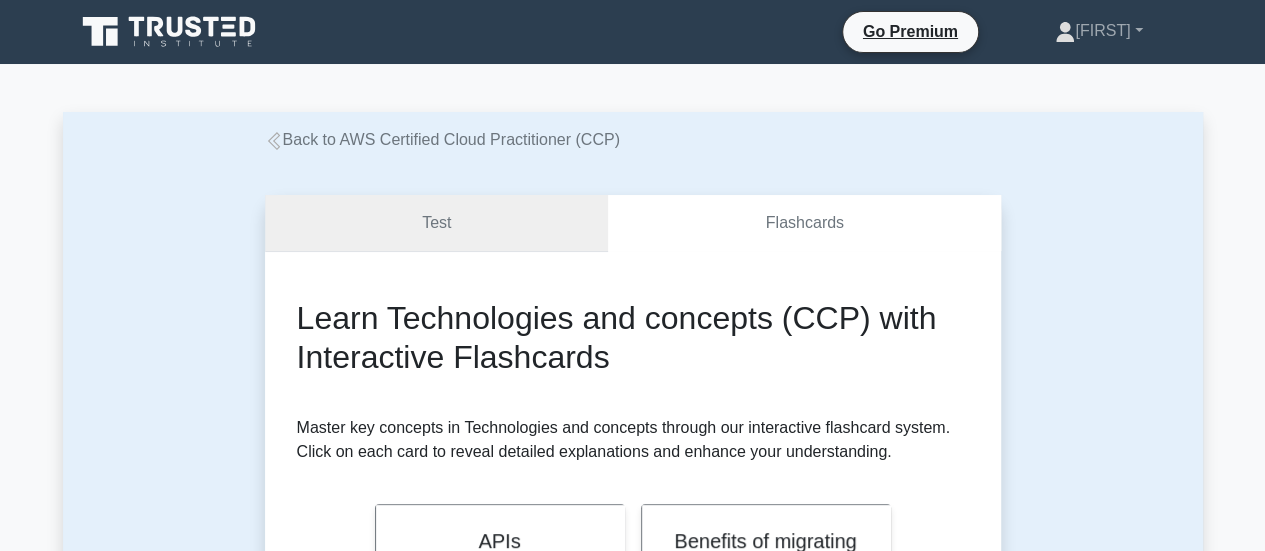 click on "Test" at bounding box center [437, 223] 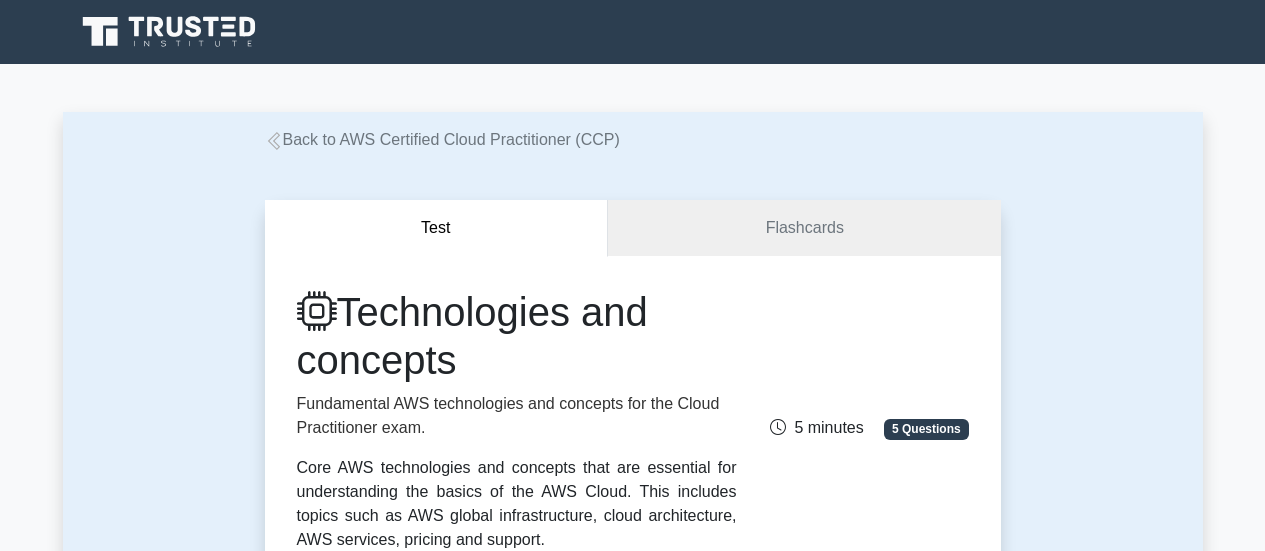 scroll, scrollTop: 0, scrollLeft: 0, axis: both 